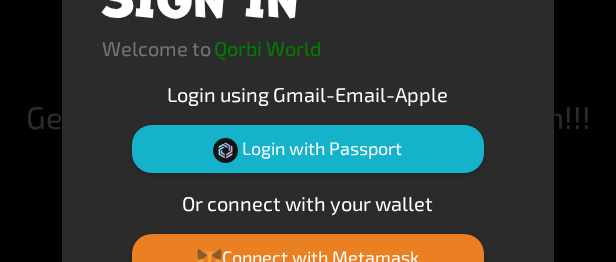scroll, scrollTop: 0, scrollLeft: 0, axis: both 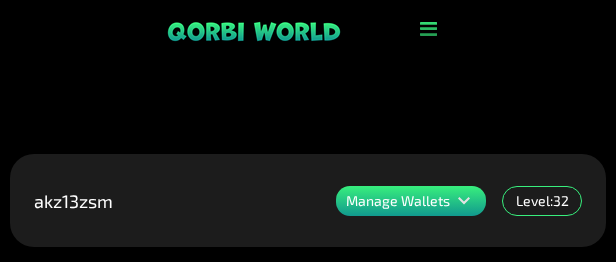 click on "Something went wrong We couldn't add your wallet, it might be linked to another account or already added to this account OK Non-Passport Non-Passport wallets require gas to make transfers, are you sure you want to select this wallet as the Minting Wallet? Cancel Yes Are You Sure? Are you sure you want to disconnect this wallet? Cancel Yes Something Went Wrong We couldn't disconnect the wallet, make sure it is not your Qorbi Wallet or Minting Wallet. OK Home Shop Qorbi Market ZKEVM Market Ranking Assets Assets Bundles Forge Burn Eggs Training Quest Logout Profile Manage Wallets Add one or more wallets to showcase all your Items in one place. 0x54929d8116f0048b...a9f5 Minting Wallet QORBI Wallet Actions Add New Wallet akz13zsm Manage Wallets Level:  32 Current Balance 6158.2000000001  QORBI 618  FATE Tap Pass:  Inactive Withdraw QORBI Withdraw FATE Session Wallet: 0x54929d8116f0048b97abd7212 ... Winrate: 50.00 Score: 391213 Referral Code: 357187 Hot News FATE on Bitmart Go Now FATE on HIBT Go Now Go Now Go Now" at bounding box center (308, 879) 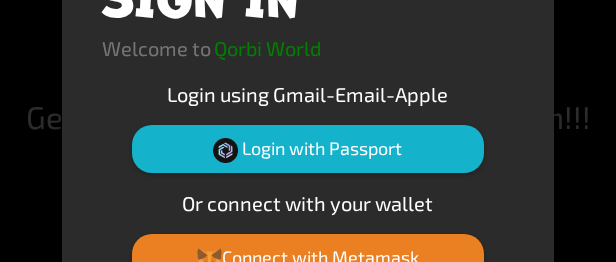 scroll, scrollTop: 0, scrollLeft: 0, axis: both 